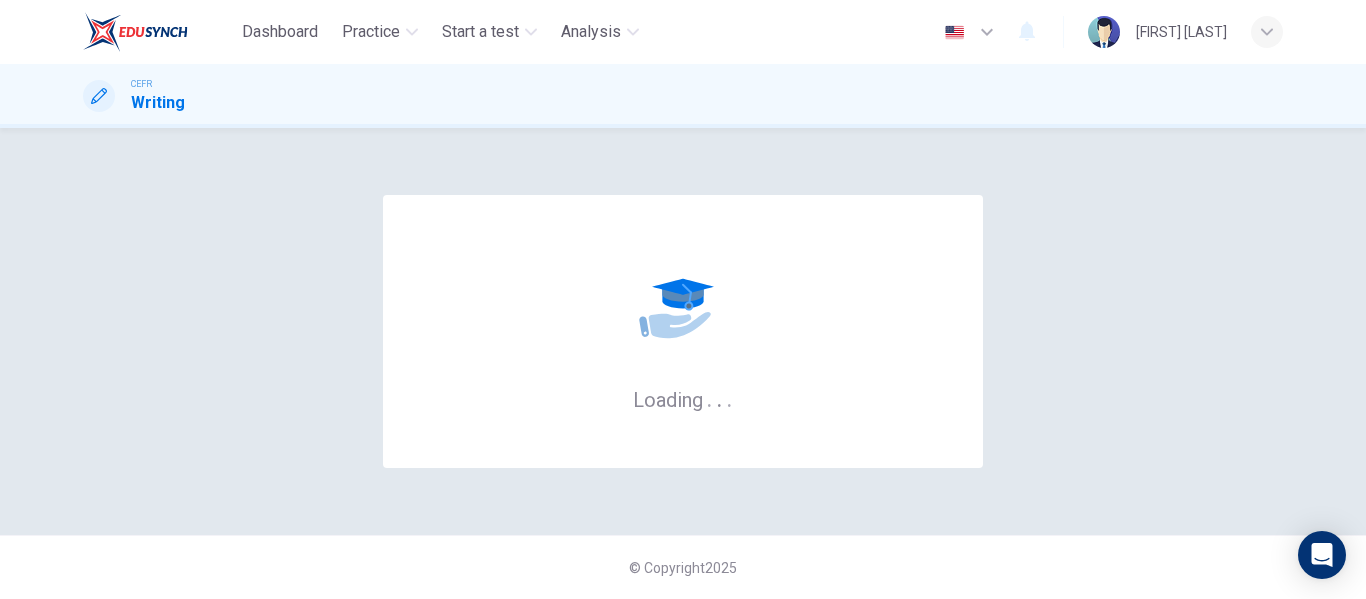 scroll, scrollTop: 0, scrollLeft: 0, axis: both 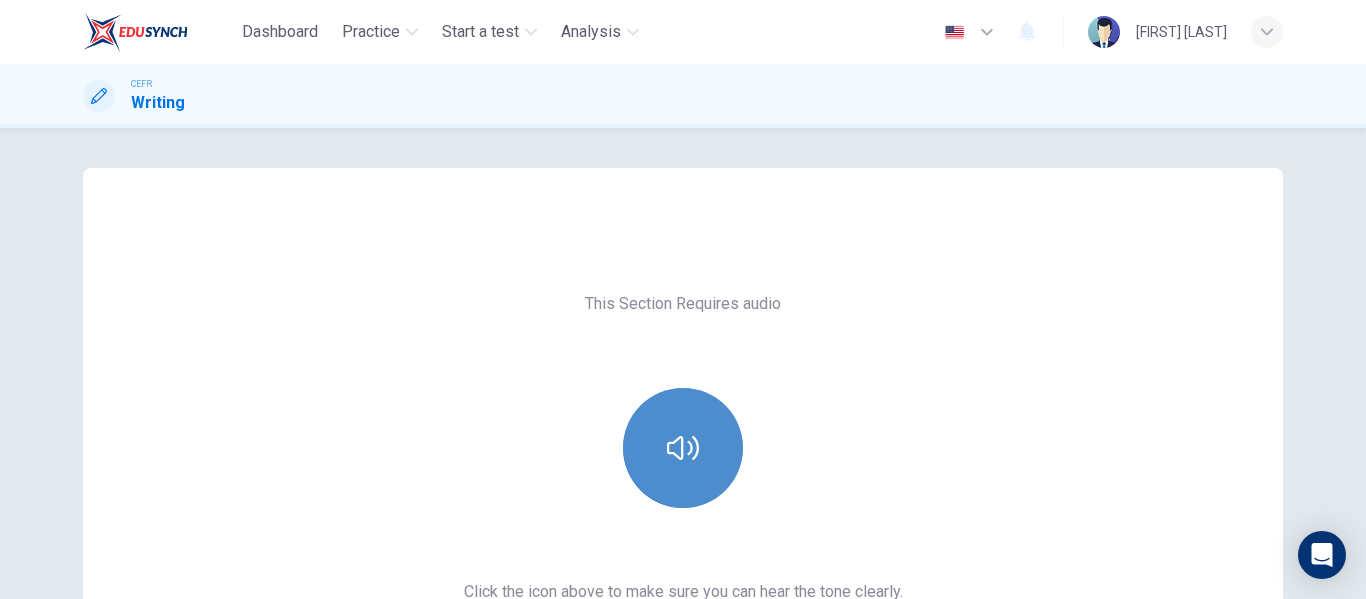 click at bounding box center [683, 448] 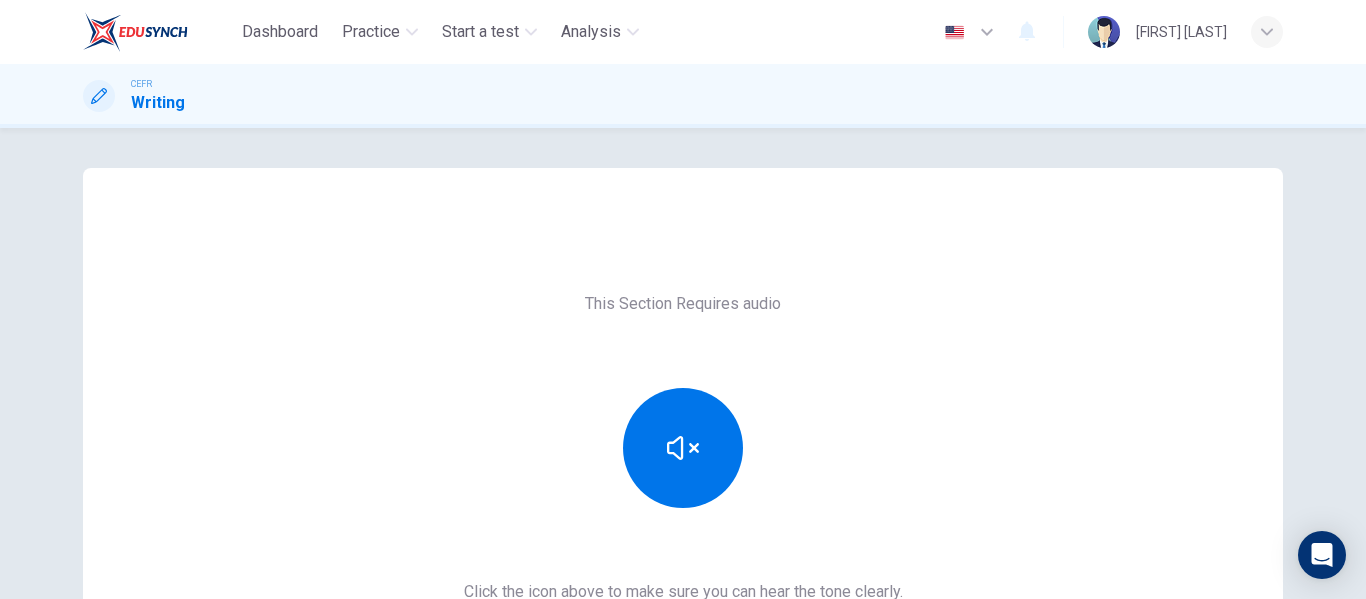 scroll, scrollTop: 368, scrollLeft: 0, axis: vertical 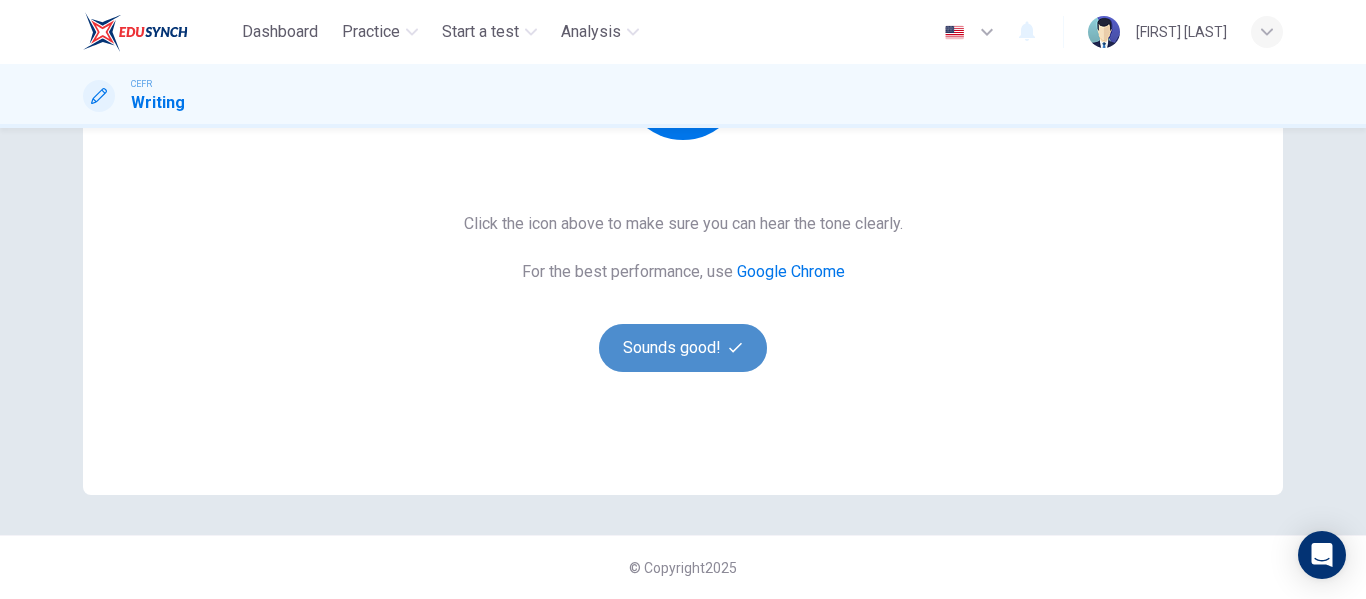 click on "Sounds good!" at bounding box center [683, 348] 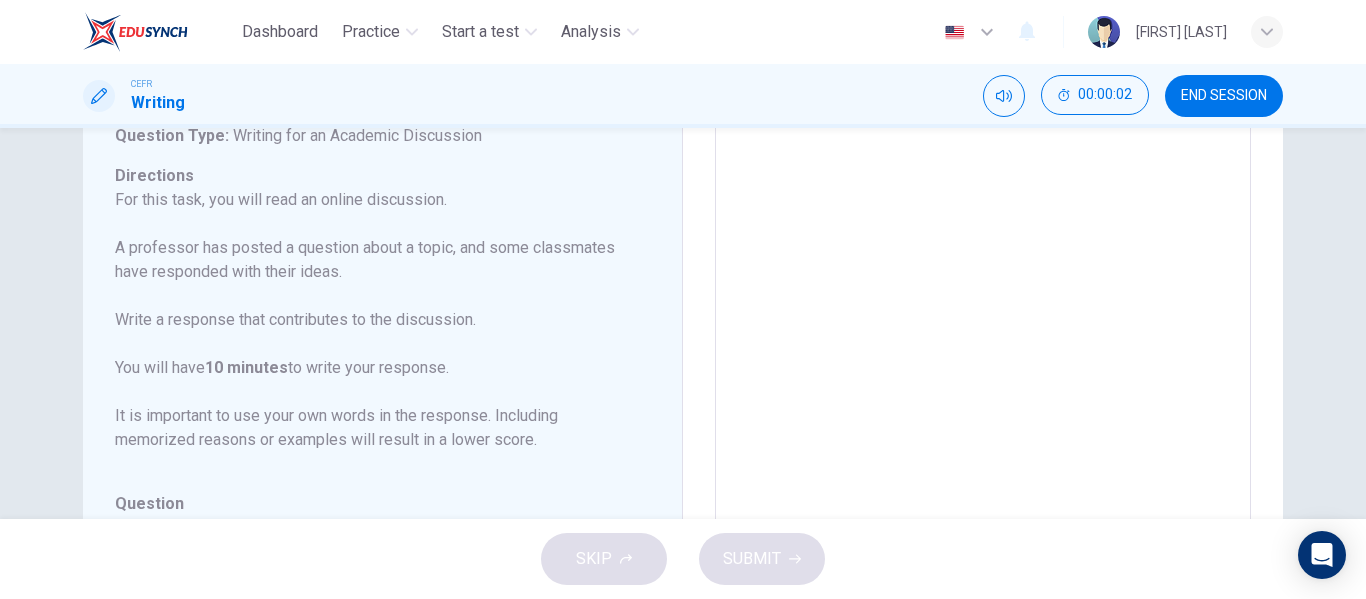 scroll, scrollTop: 0, scrollLeft: 0, axis: both 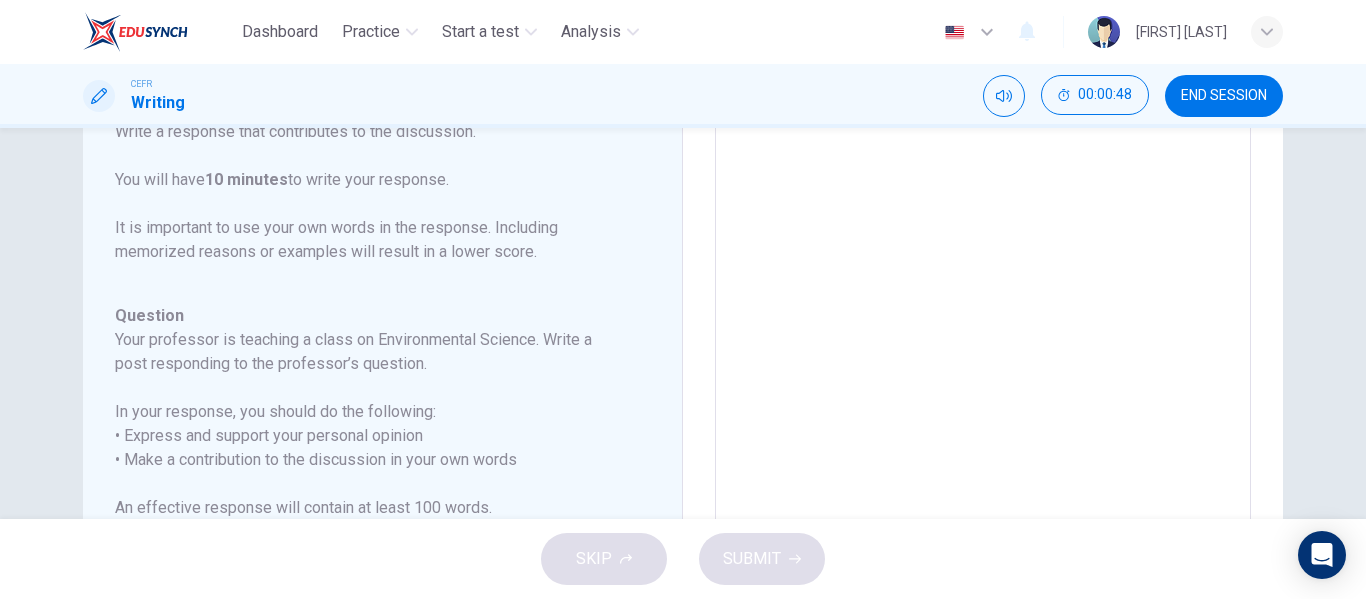 drag, startPoint x: 648, startPoint y: 333, endPoint x: 649, endPoint y: 344, distance: 11.045361 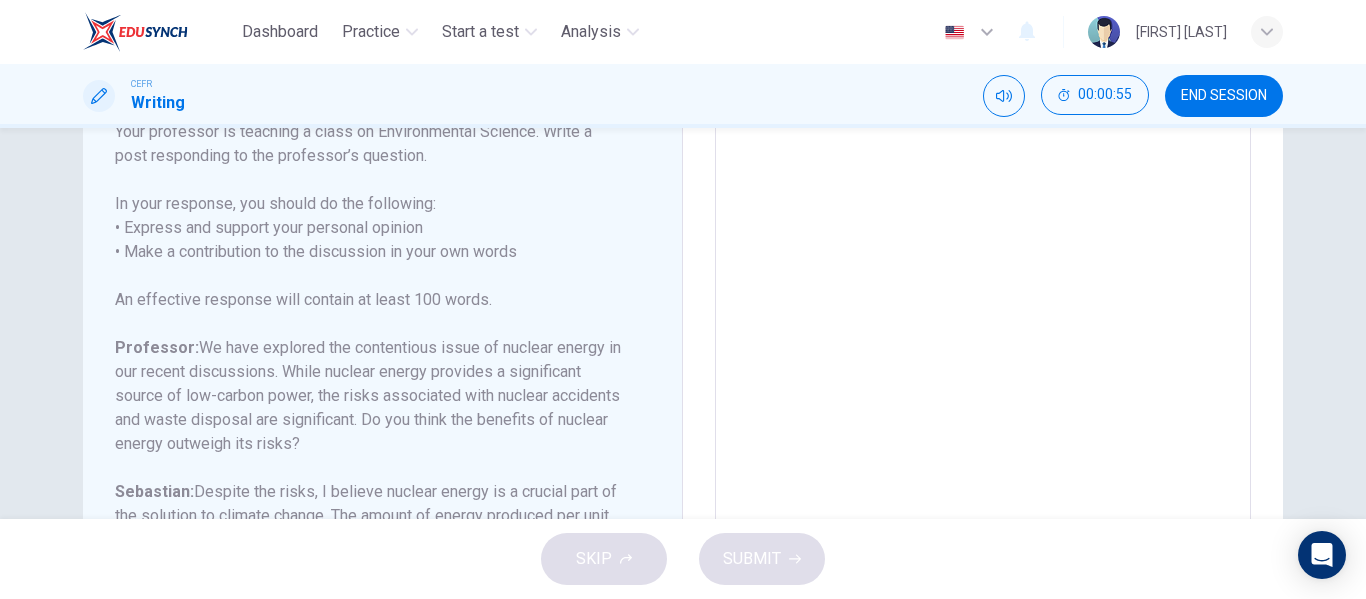scroll, scrollTop: 270, scrollLeft: 0, axis: vertical 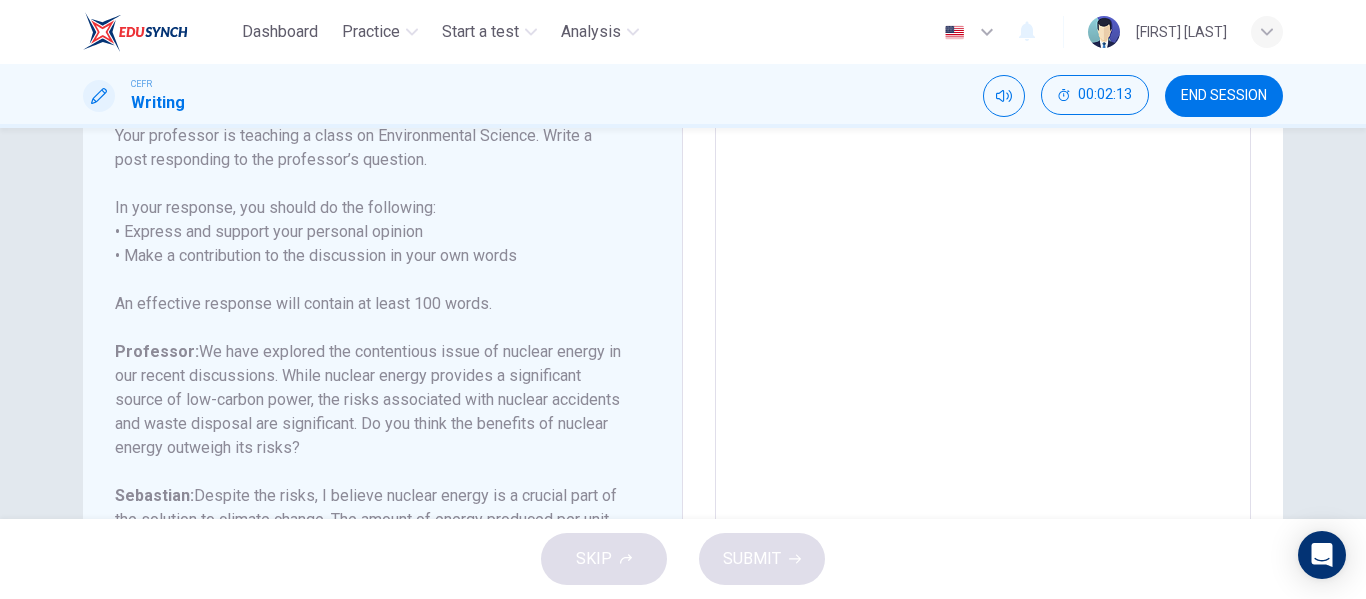 drag, startPoint x: 192, startPoint y: 352, endPoint x: 384, endPoint y: 432, distance: 208 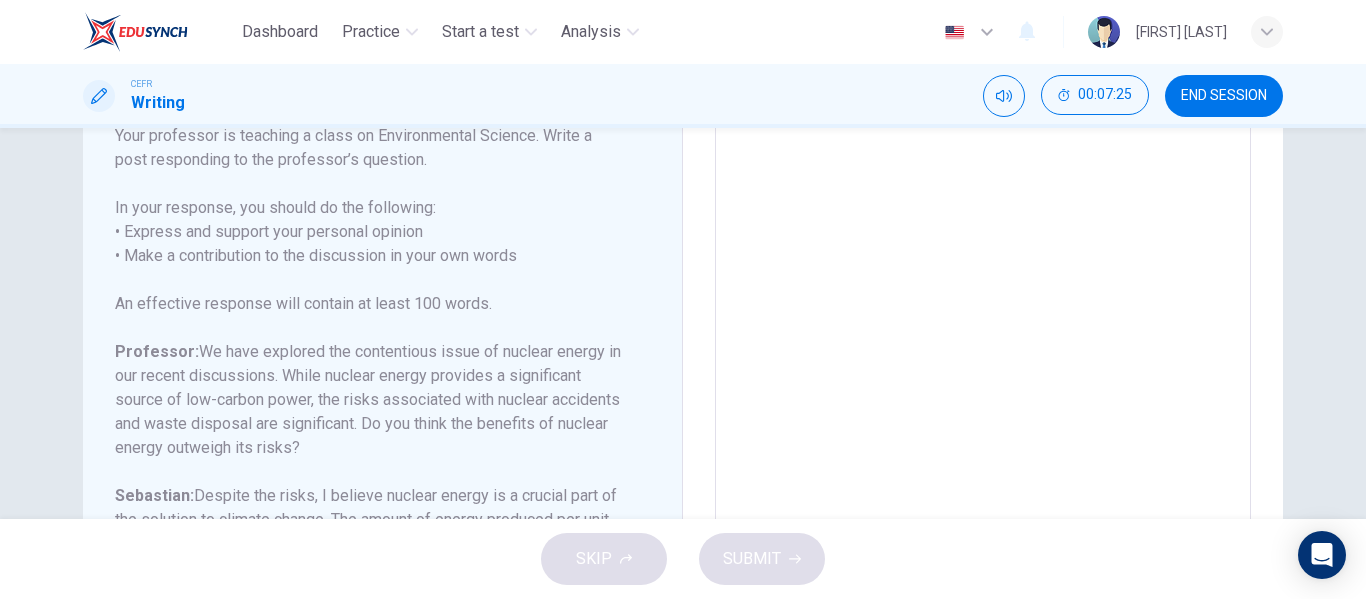 scroll, scrollTop: 0, scrollLeft: 0, axis: both 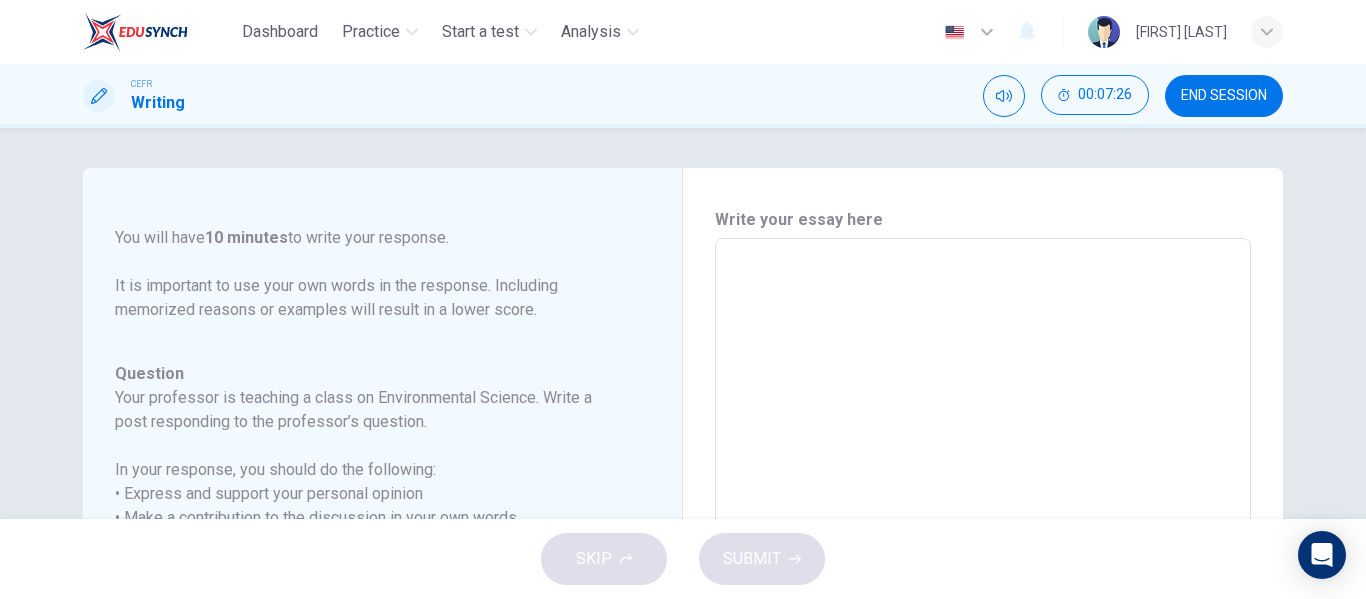 click at bounding box center [983, 572] 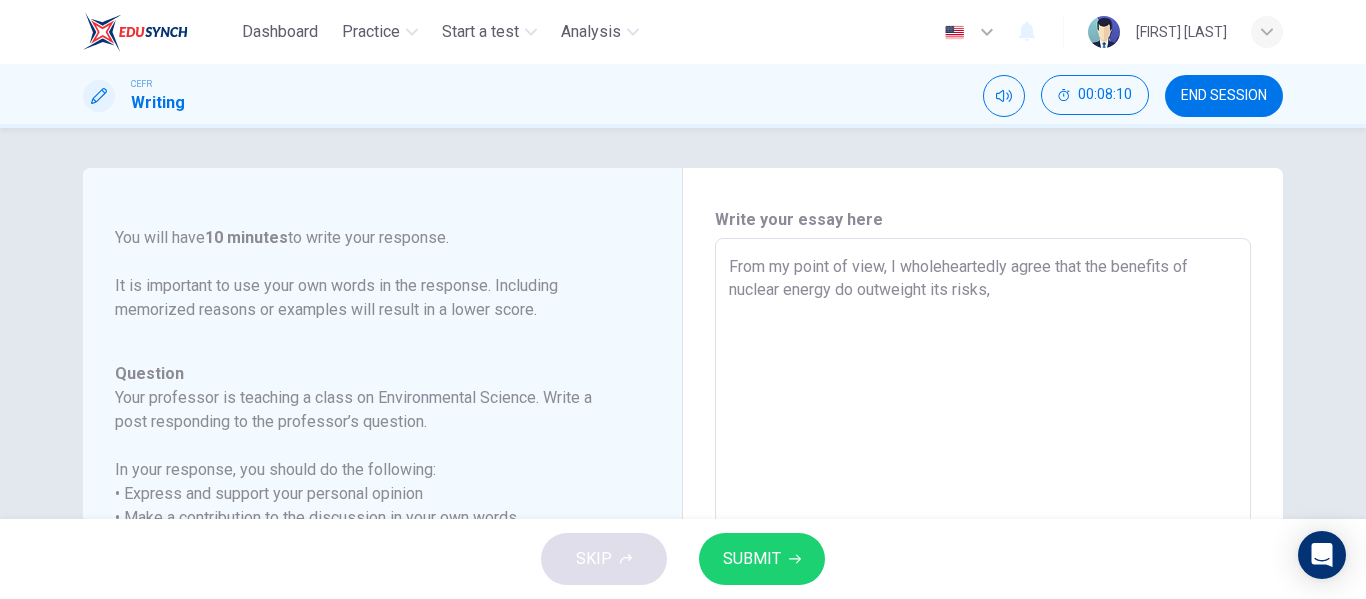 click on "From my point of view, I wholeheartedly agree that the benefits of nuclear energy do outweight its risks," at bounding box center [983, 572] 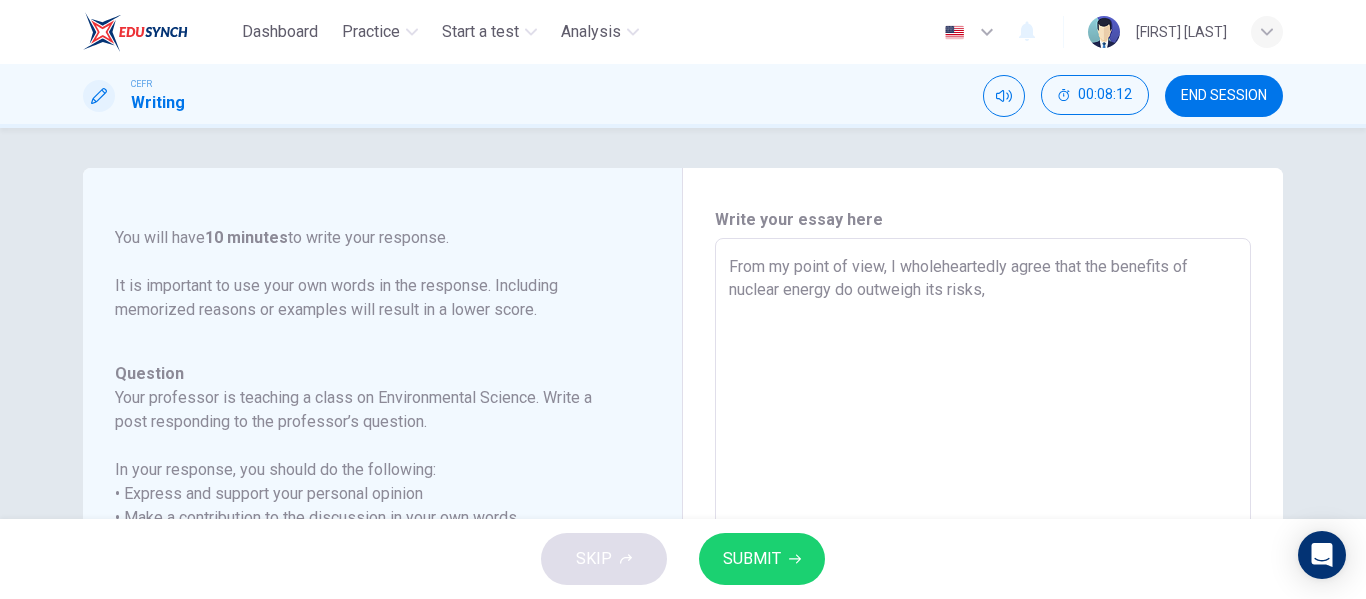 click on "From my point of view, I wholeheartedly agree that the benefits of nuclear energy do outweigh its risks," at bounding box center (983, 572) 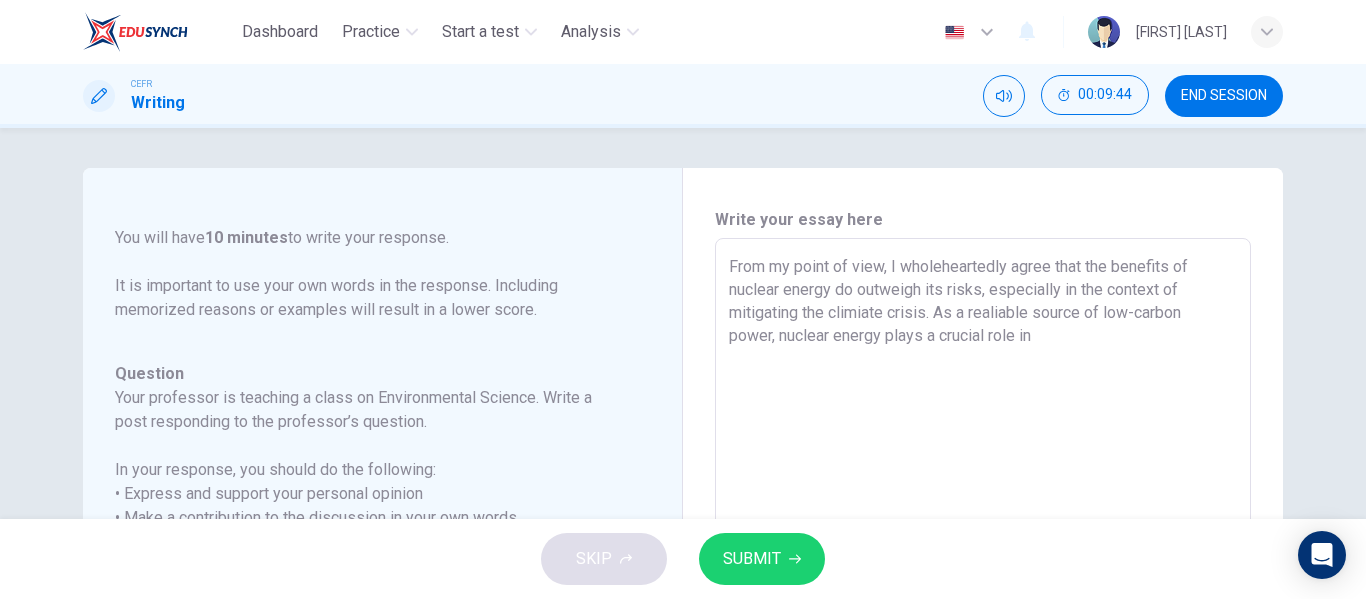 click on "From my point of view, I wholeheartedly agree that the benefits of nuclear energy do outweigh its risks, especially in the context of mitigating the climiate crisis. As a realiable source of low-carbon power, nuclear energy plays a crucial role in" at bounding box center (983, 572) 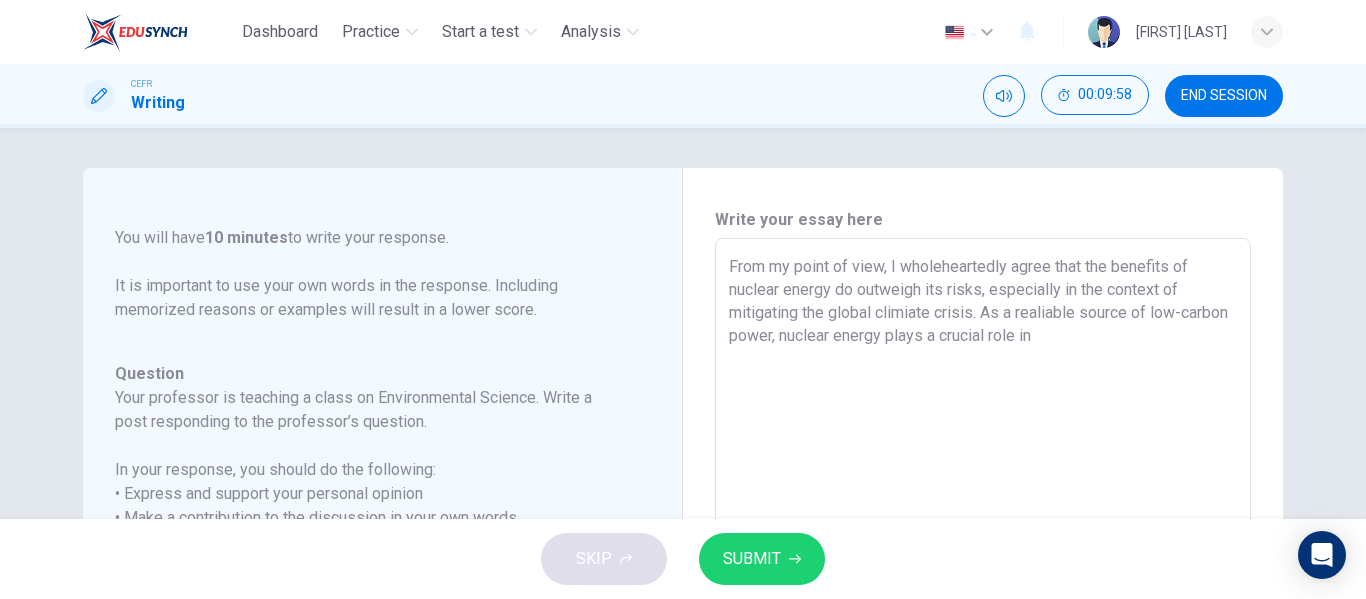 click on "From my point of view, I wholeheartedly agree that the benefits of nuclear energy do outweigh its risks, especially in the context of mitigating the global climiate crisis. As a realiable source of low-carbon power, nuclear energy plays a crucial role in" at bounding box center (983, 572) 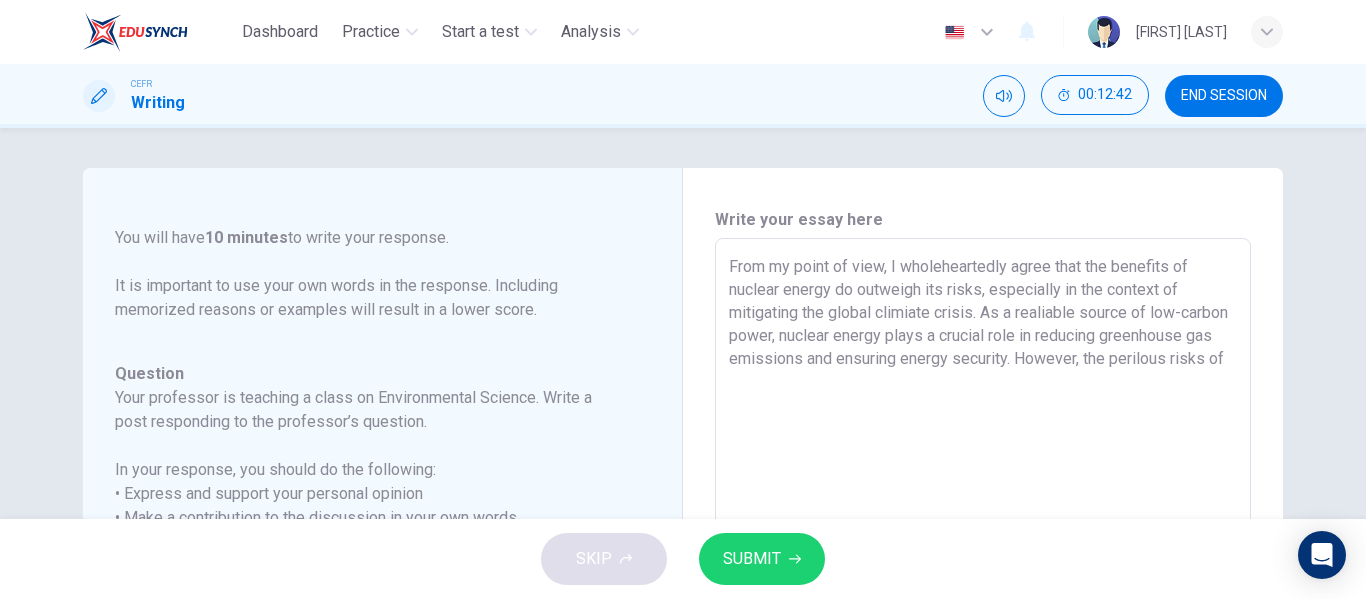 drag, startPoint x: 1010, startPoint y: 382, endPoint x: 1201, endPoint y: 351, distance: 193.49936 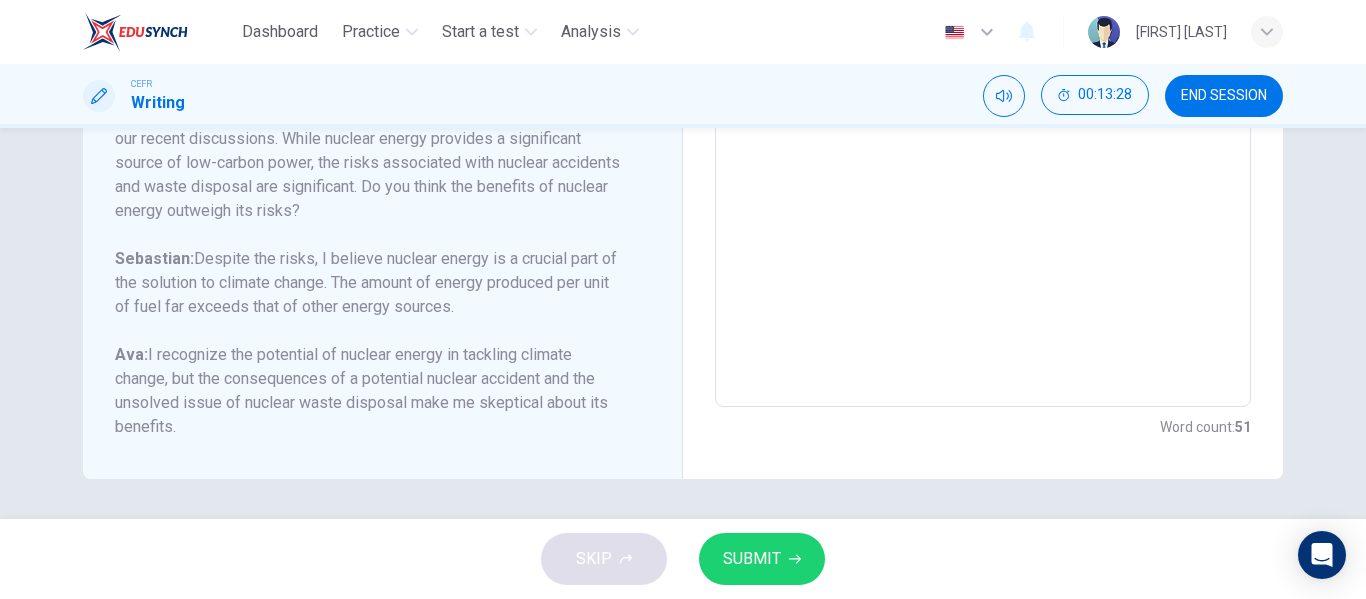 scroll, scrollTop: 0, scrollLeft: 0, axis: both 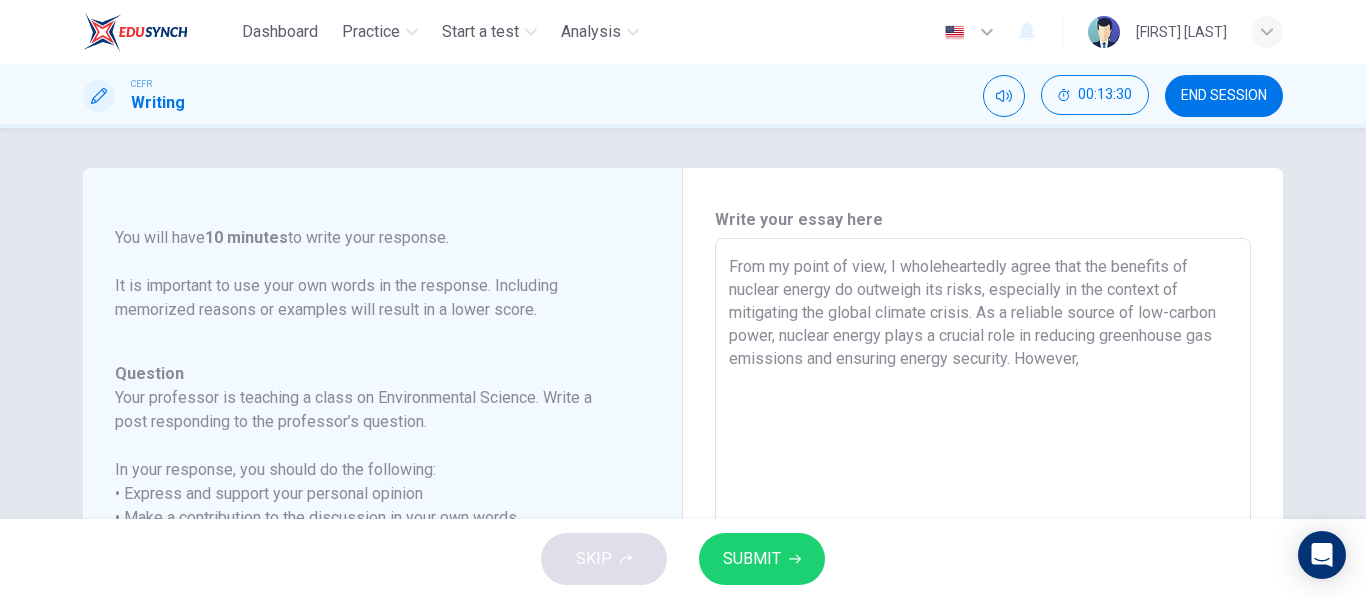 click on "From my point of view, I wholeheartedly agree that the benefits of nuclear energy do outweigh its risks, especially in the context of mitigating the global climate crisis. As a reliable source of low-carbon power, nuclear energy plays a crucial role in reducing greenhouse gas emissions and ensuring energy security. However," at bounding box center (983, 572) 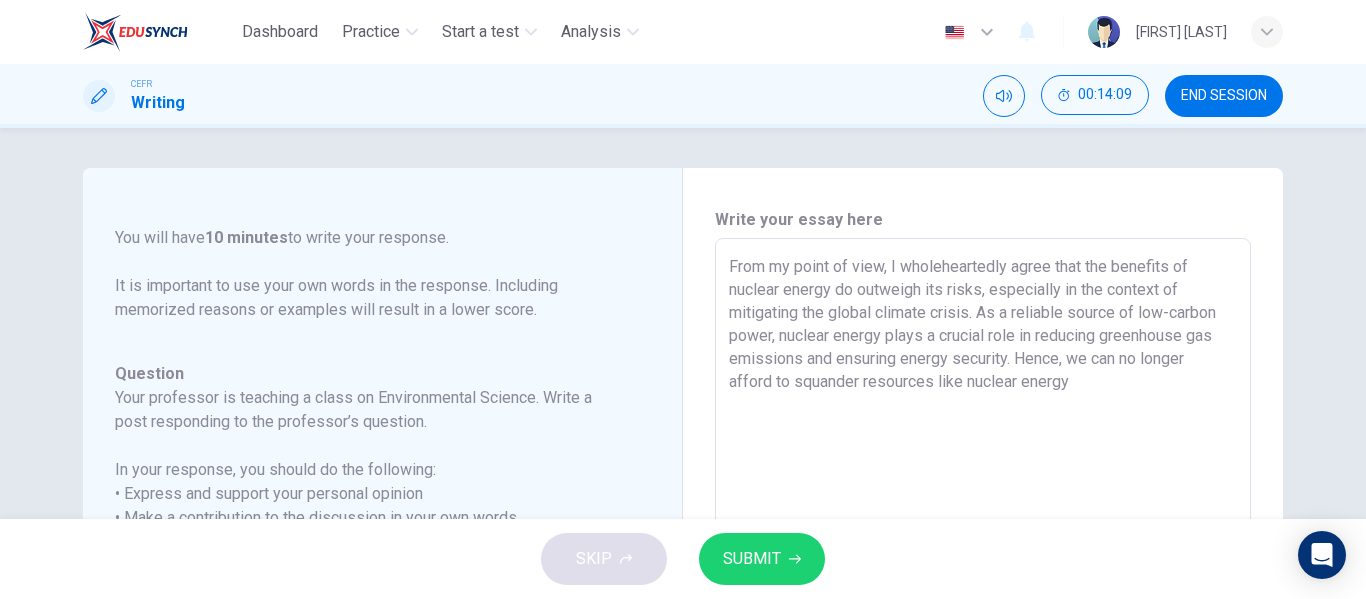 click on "From my point of view, I wholeheartedly agree that the benefits of nuclear energy do outweigh its risks, especially in the context of mitigating the global climate crisis. As a reliable source of low-carbon power, nuclear energy plays a crucial role in reducing greenhouse gas emissions and ensuring energy security. Hence, we can no longer afford to squander resources like nuclear energy" at bounding box center [983, 572] 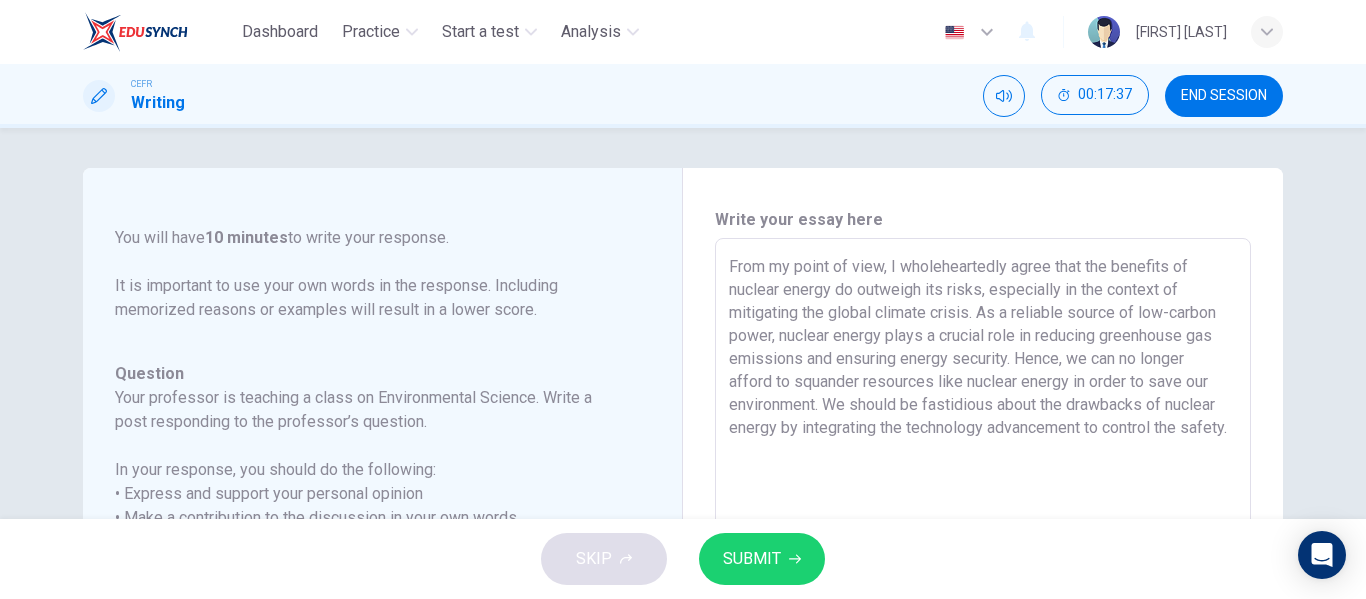 drag, startPoint x: 852, startPoint y: 451, endPoint x: 720, endPoint y: 233, distance: 254.84897 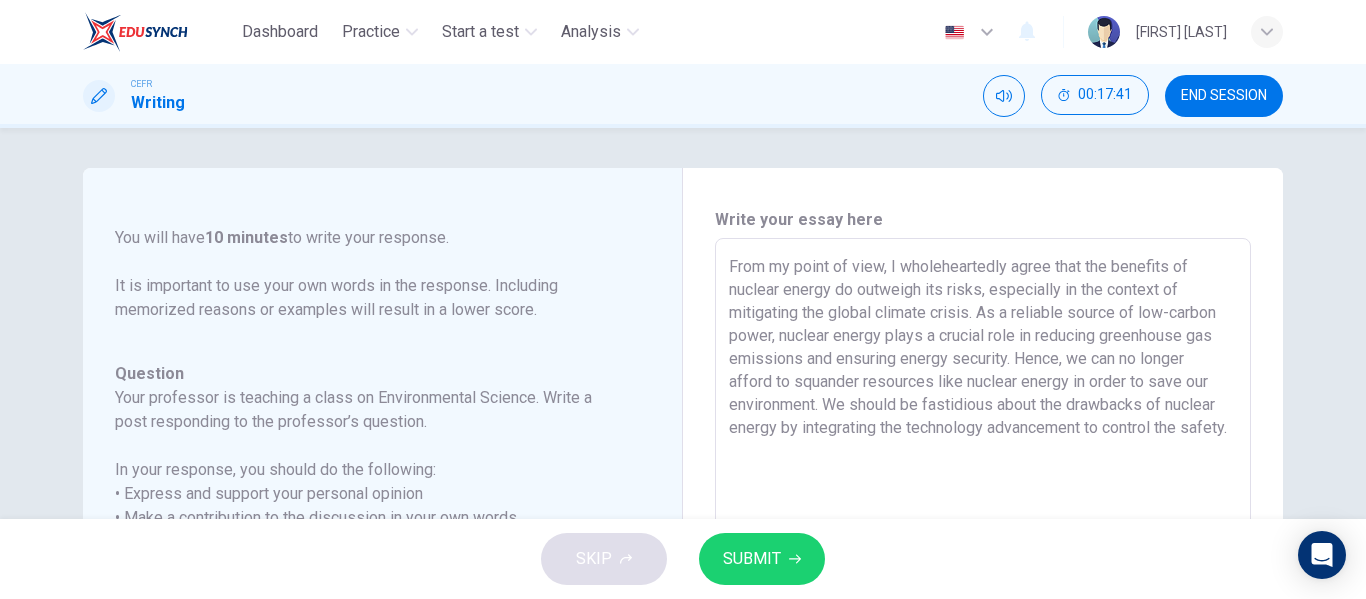 click on "From my point of view, I wholeheartedly agree that the benefits of nuclear energy do outweigh its risks, especially in the context of mitigating the global climate crisis. As a reliable source of low-carbon power, nuclear energy plays a crucial role in reducing greenhouse gas emissions and ensuring energy security. Hence, we can no longer afford to squander resources like nuclear energy in order to save our environment. We should be fastidious about the drawbacks of nuclear energy by integrating the technology advancement to control the safety." at bounding box center [983, 572] 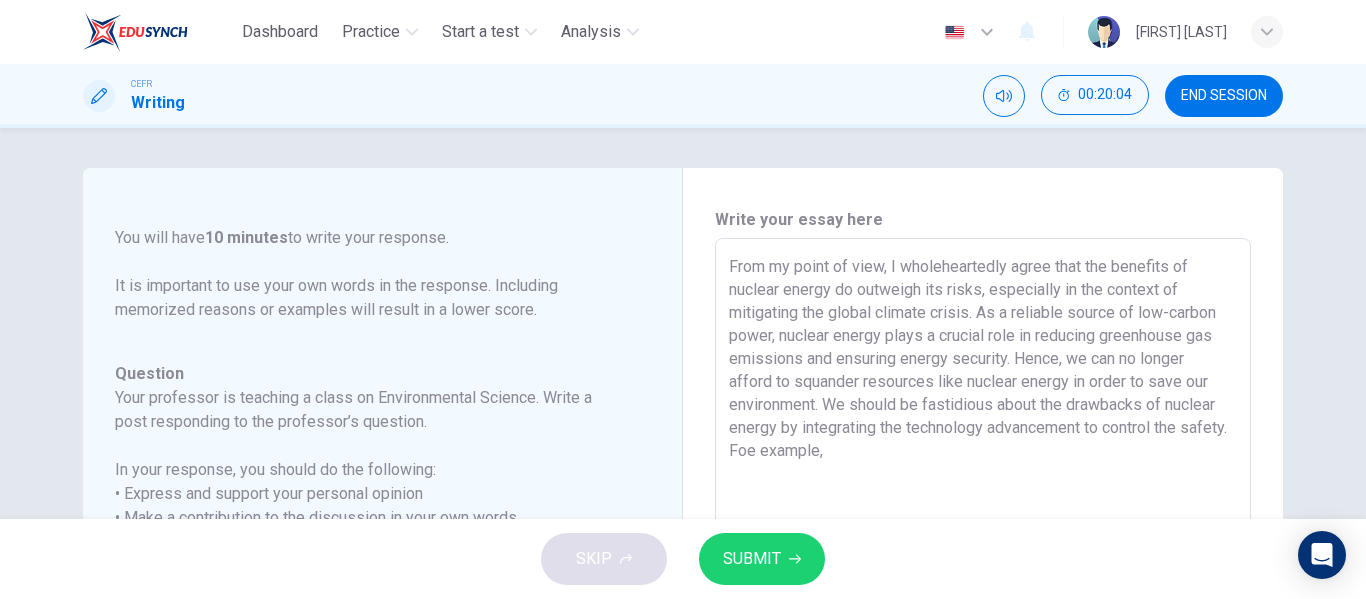 drag, startPoint x: 903, startPoint y: 453, endPoint x: 896, endPoint y: 400, distance: 53.460266 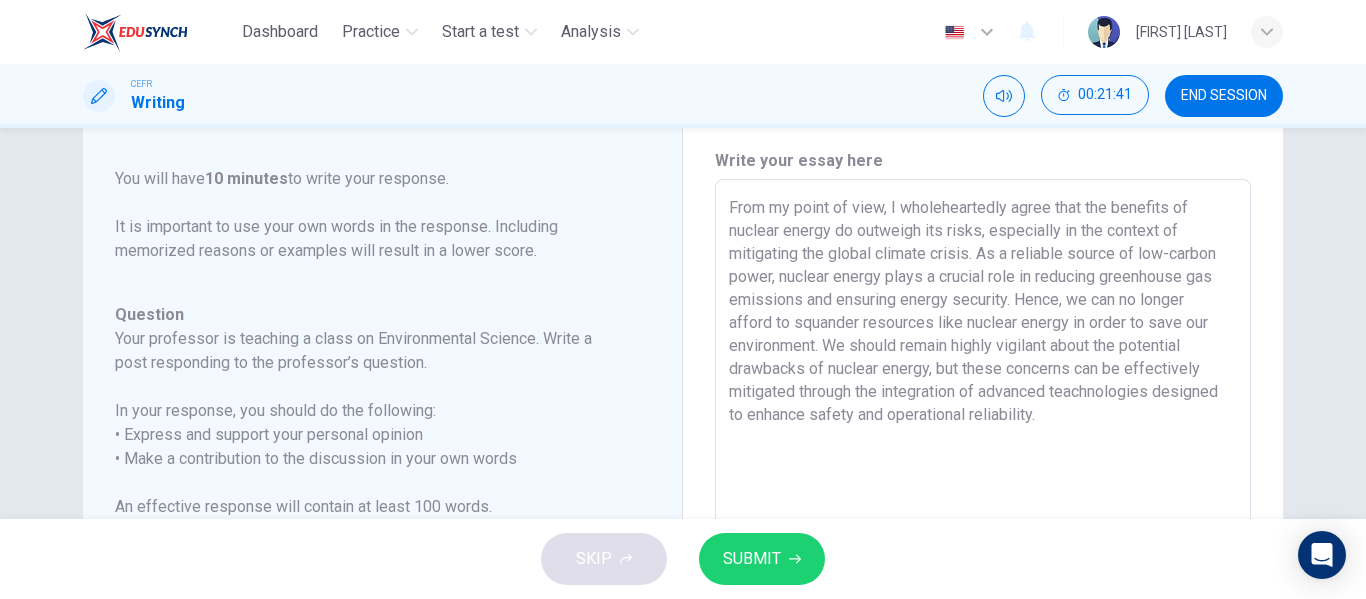 scroll, scrollTop: 0, scrollLeft: 0, axis: both 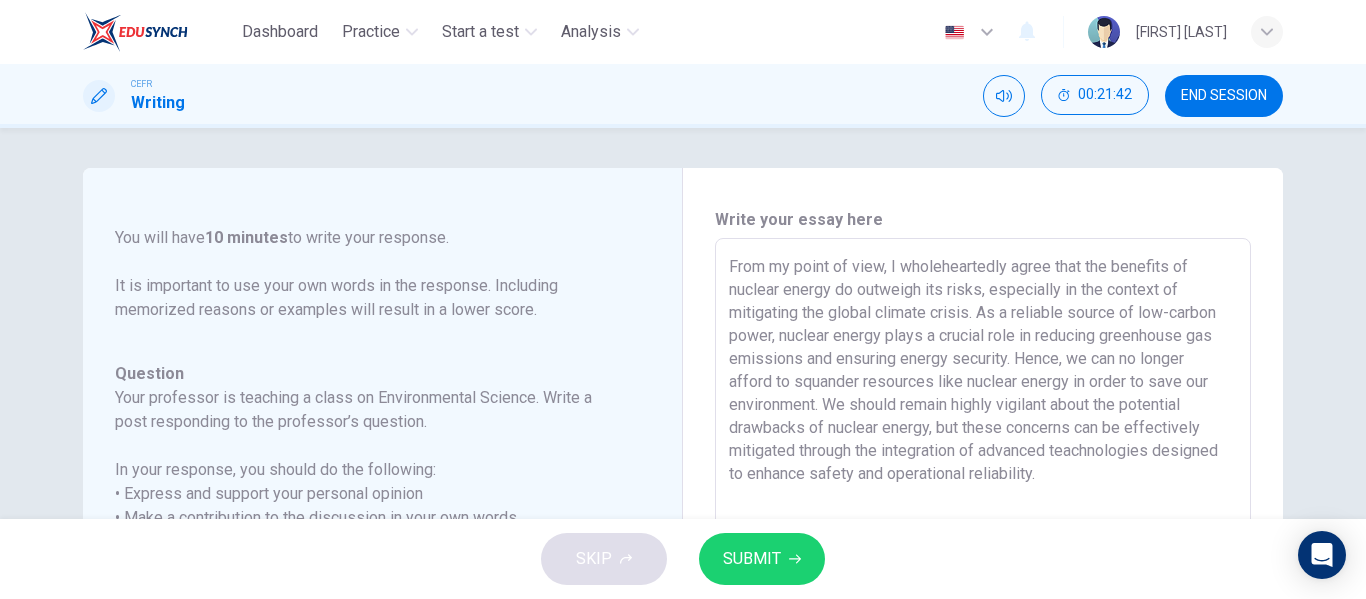 click on "From my point of view, I wholeheartedly agree that the benefits of nuclear energy do outweigh its risks, especially in the context of mitigating the global climate crisis. As a reliable source of low-carbon power, nuclear energy plays a crucial role in reducing greenhouse gas emissions and ensuring energy security. Hence, we can no longer afford to squander resources like nuclear energy in order to save our environment. We should remain highly vigilant about the potential drawbacks of nuclear energy, but these concerns can be effectively mitigated through the integration of advanced teachnologies designed to enhance safety and operational reliability." at bounding box center (983, 572) 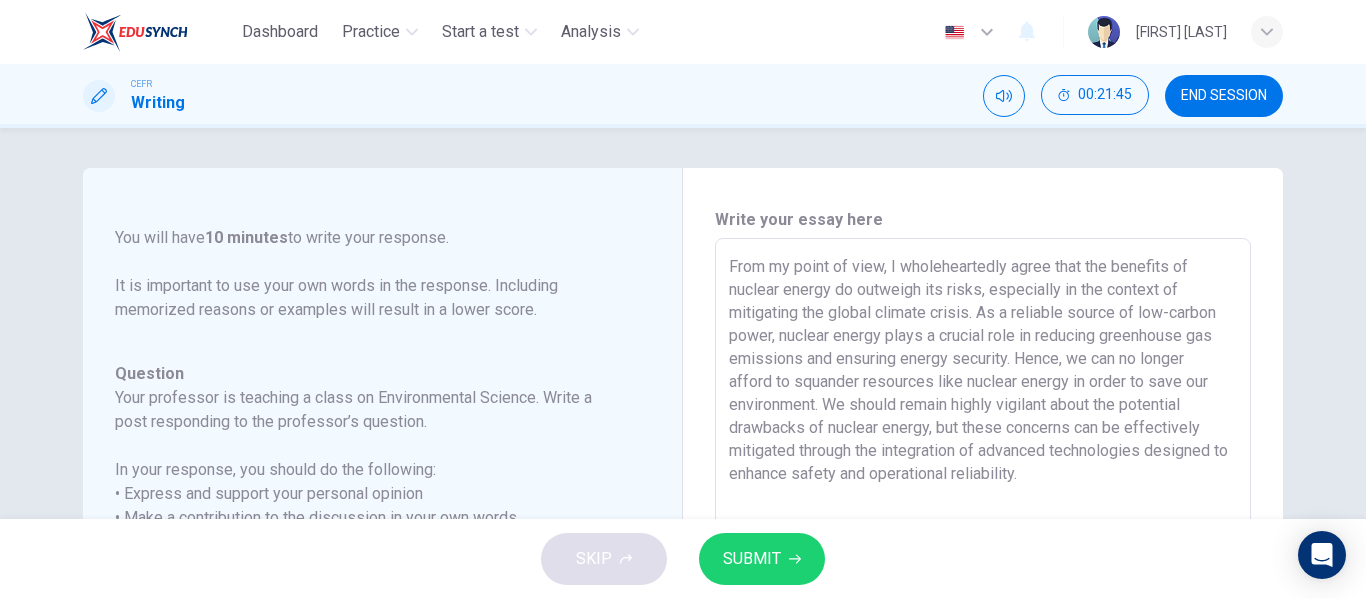 type on "From my point of view, I wholeheartedly agree that the benefits of nuclear energy do outweigh its risks, especially in the context of mitigating the global climate crisis. As a reliable source of low-carbon power, nuclear energy plays a crucial role in reducing greenhouse gas emissions and ensuring energy security. Hence, we can no longer afford to squander resources like nuclear energy in order to save our environment. We should remain highly vigilant about the potential drawbacks of nuclear energy, but these concerns can be effectively mitigated through the integration of advanced technologies designed to enhance safety and operational reliability." 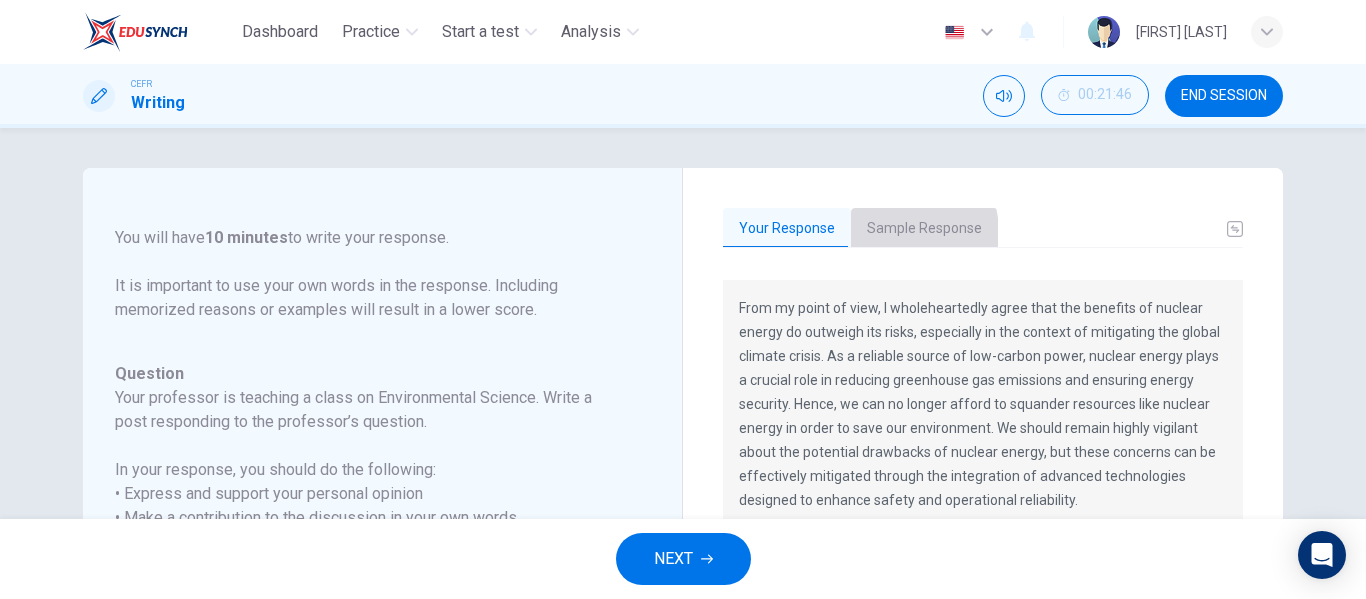 click on "Sample Response" at bounding box center [924, 229] 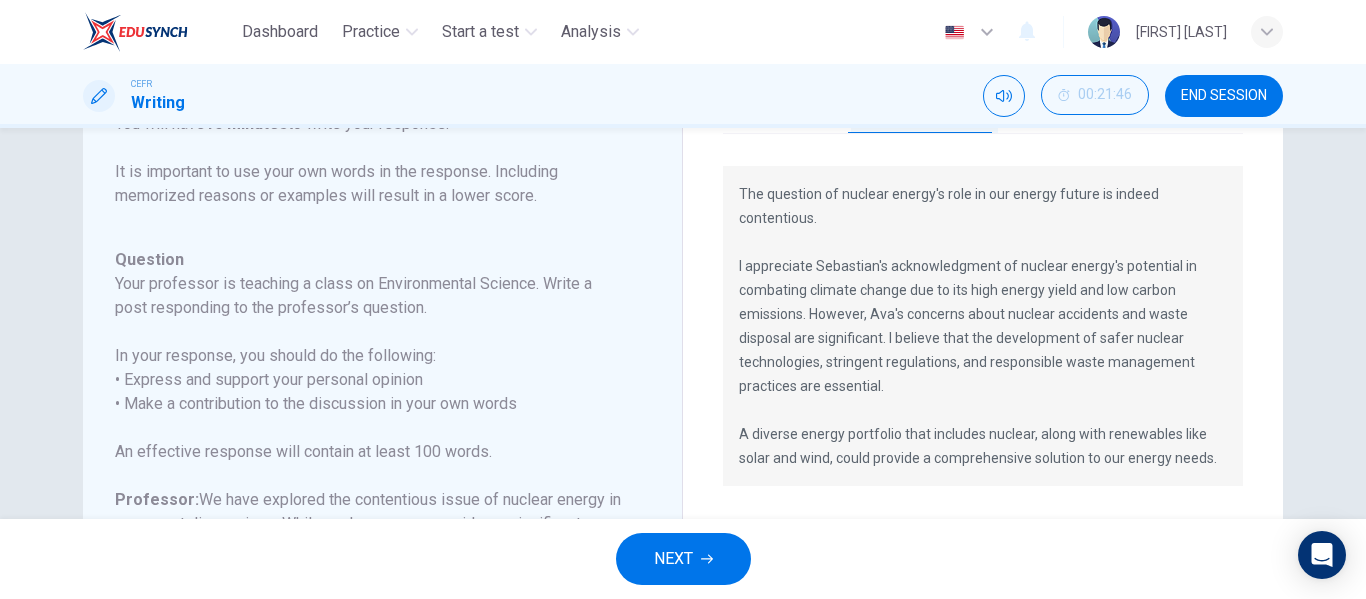 scroll, scrollTop: 85, scrollLeft: 0, axis: vertical 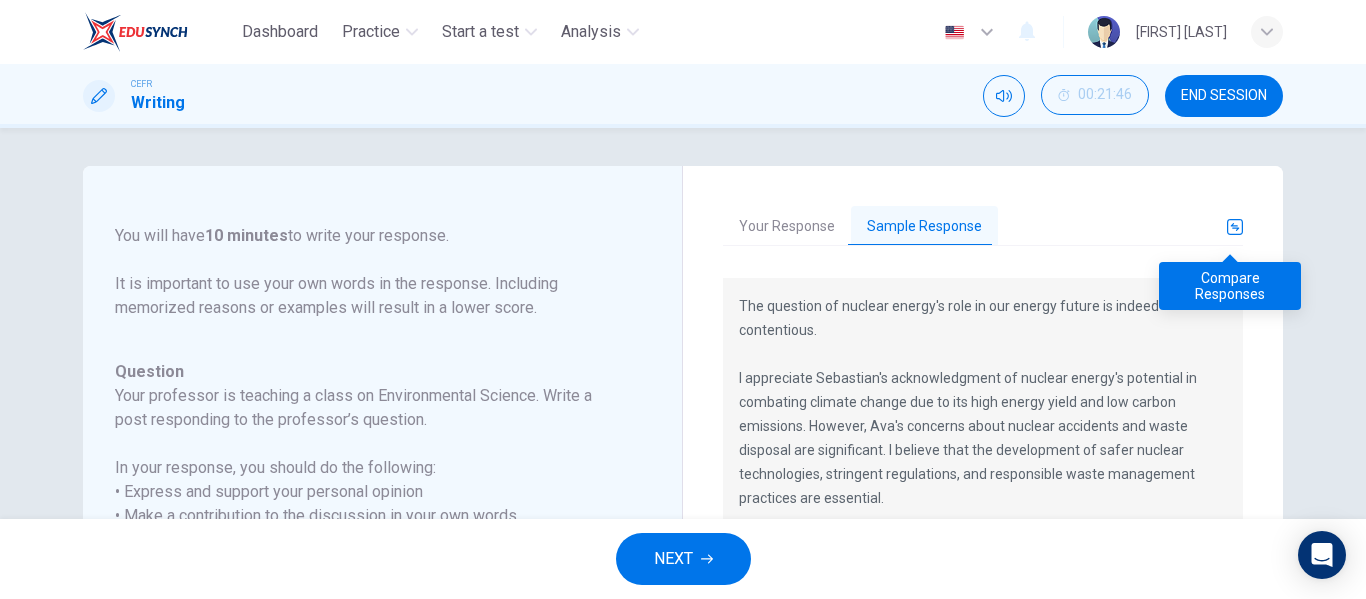 click at bounding box center (1235, 227) 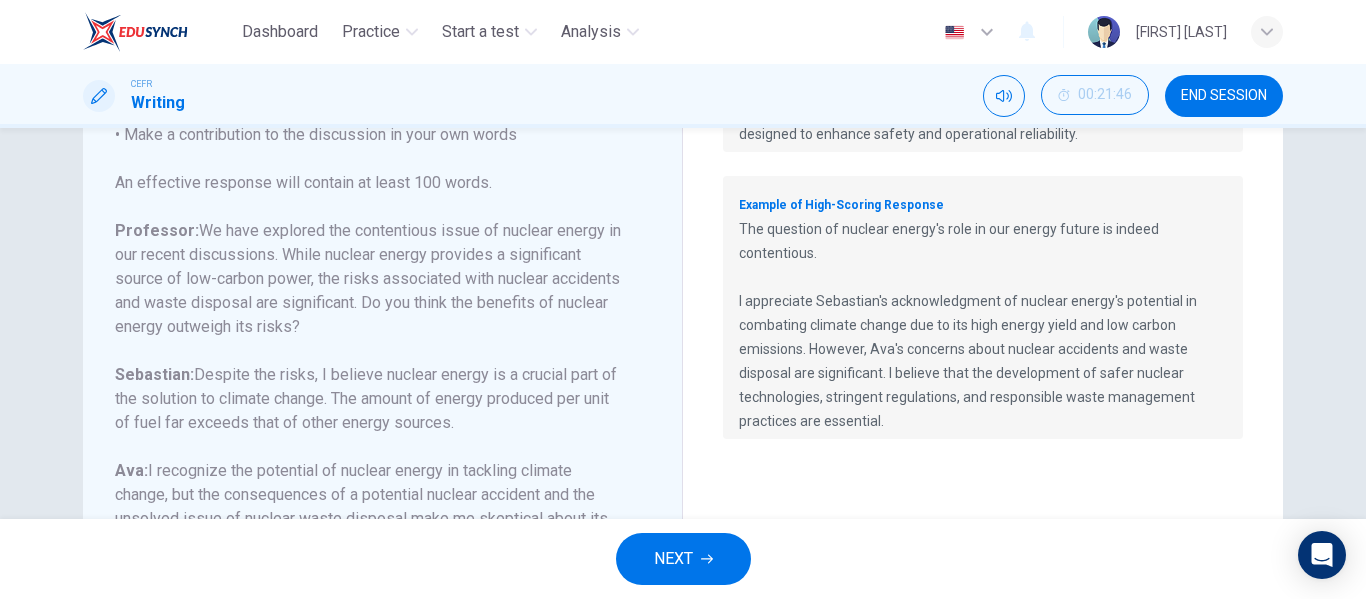 scroll, scrollTop: 380, scrollLeft: 0, axis: vertical 